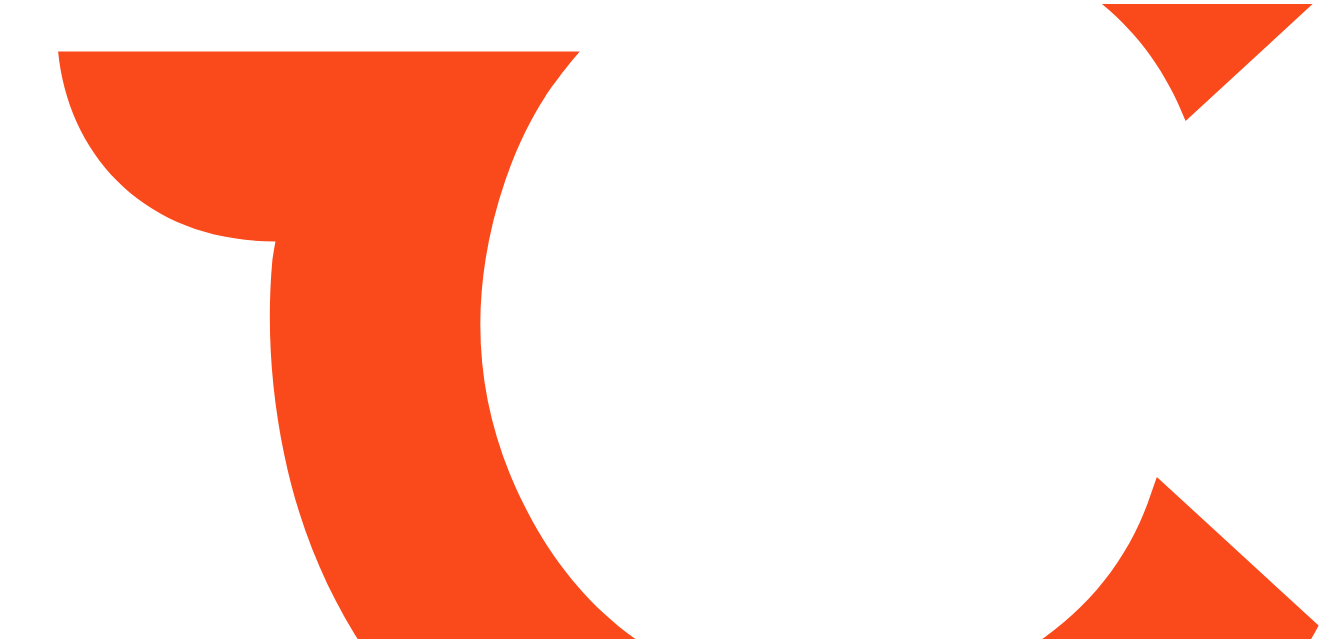 scroll, scrollTop: 0, scrollLeft: 0, axis: both 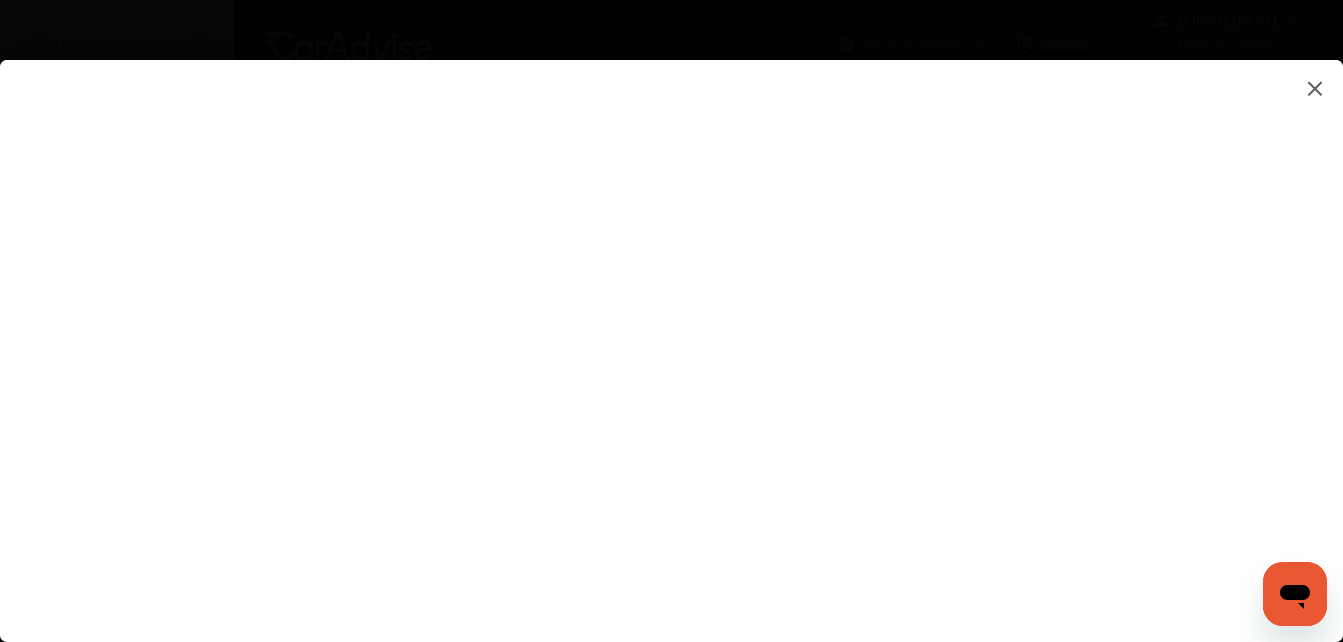 click at bounding box center [671, 331] 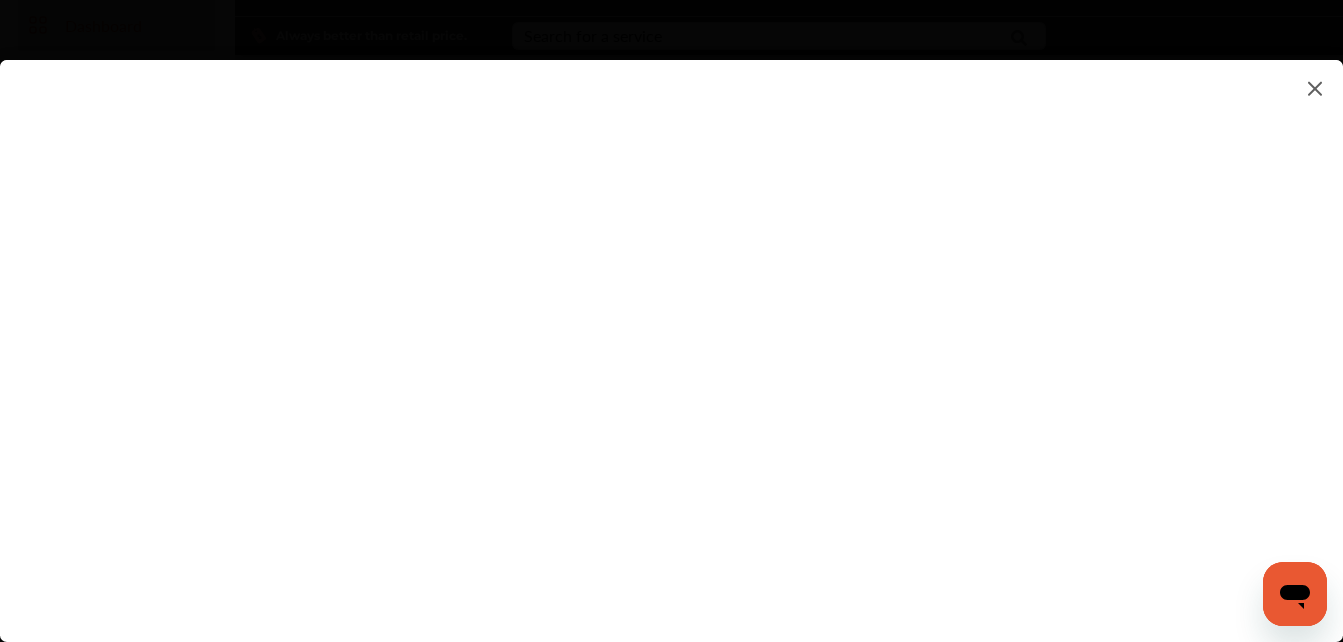 scroll, scrollTop: 80, scrollLeft: 0, axis: vertical 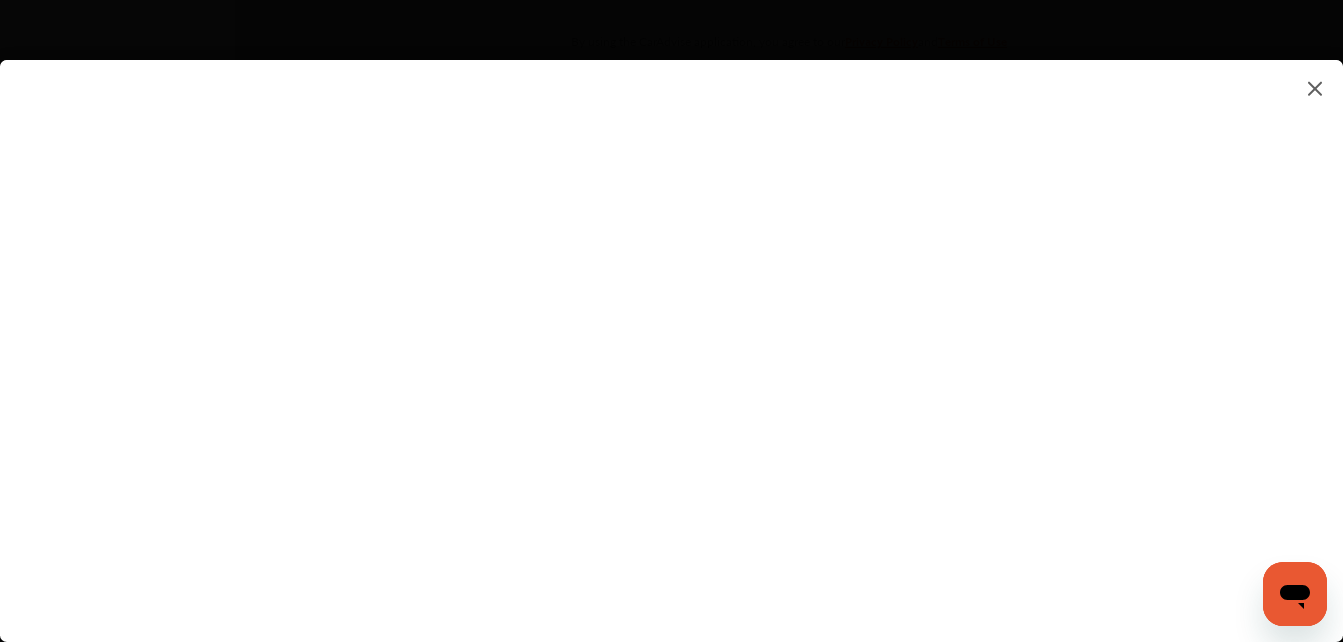 click 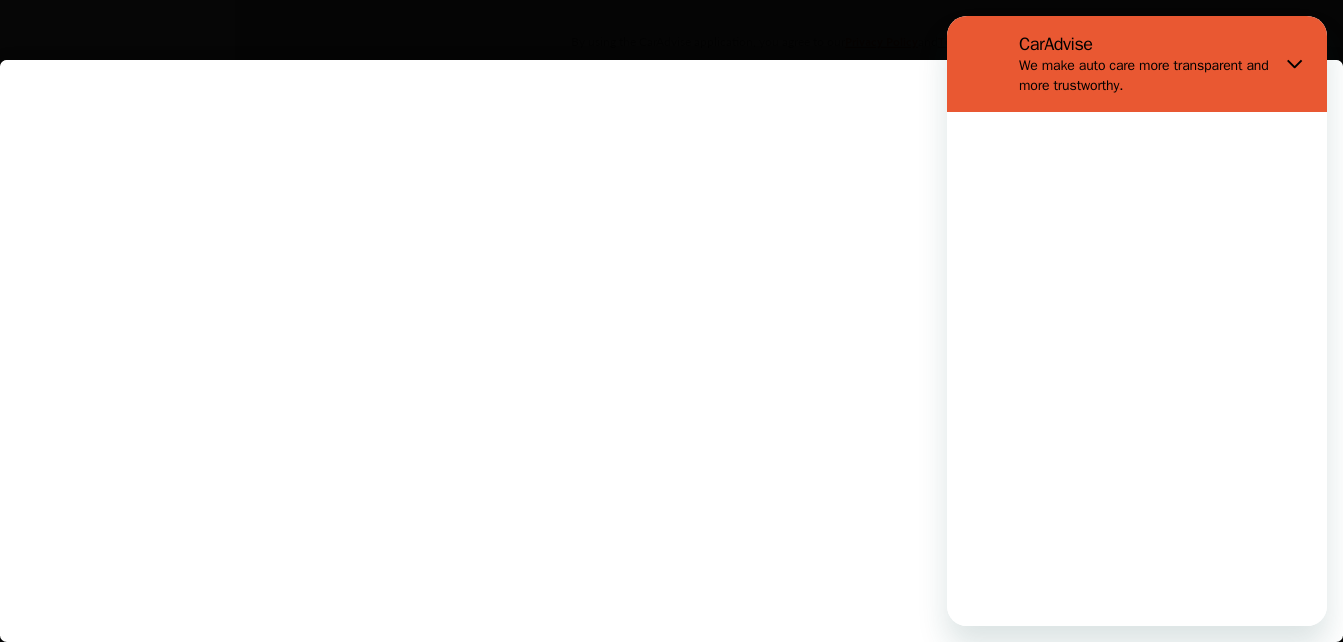 scroll, scrollTop: 0, scrollLeft: 0, axis: both 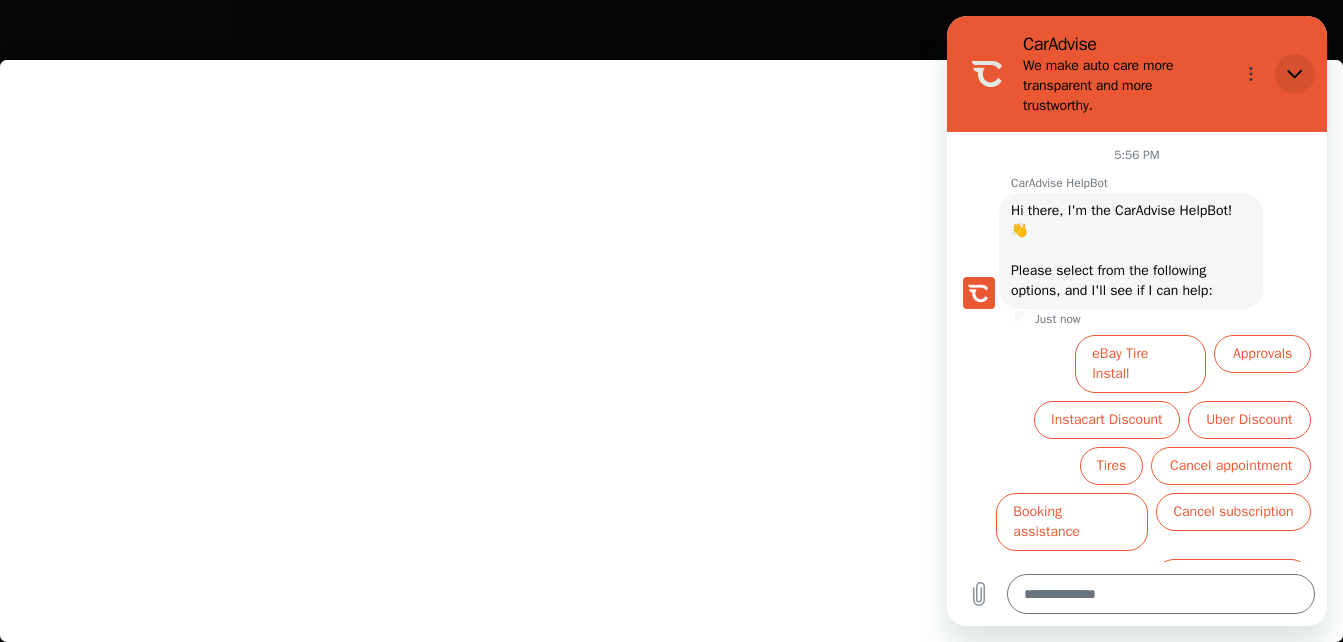 click 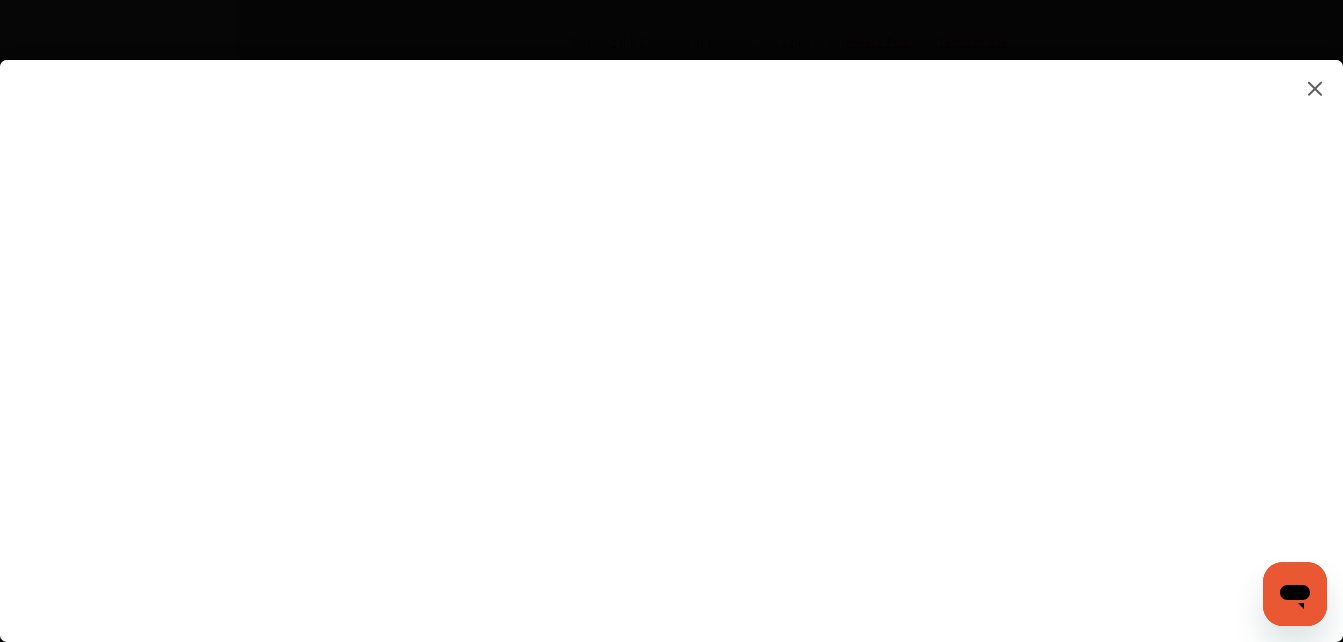 scroll, scrollTop: 41, scrollLeft: 0, axis: vertical 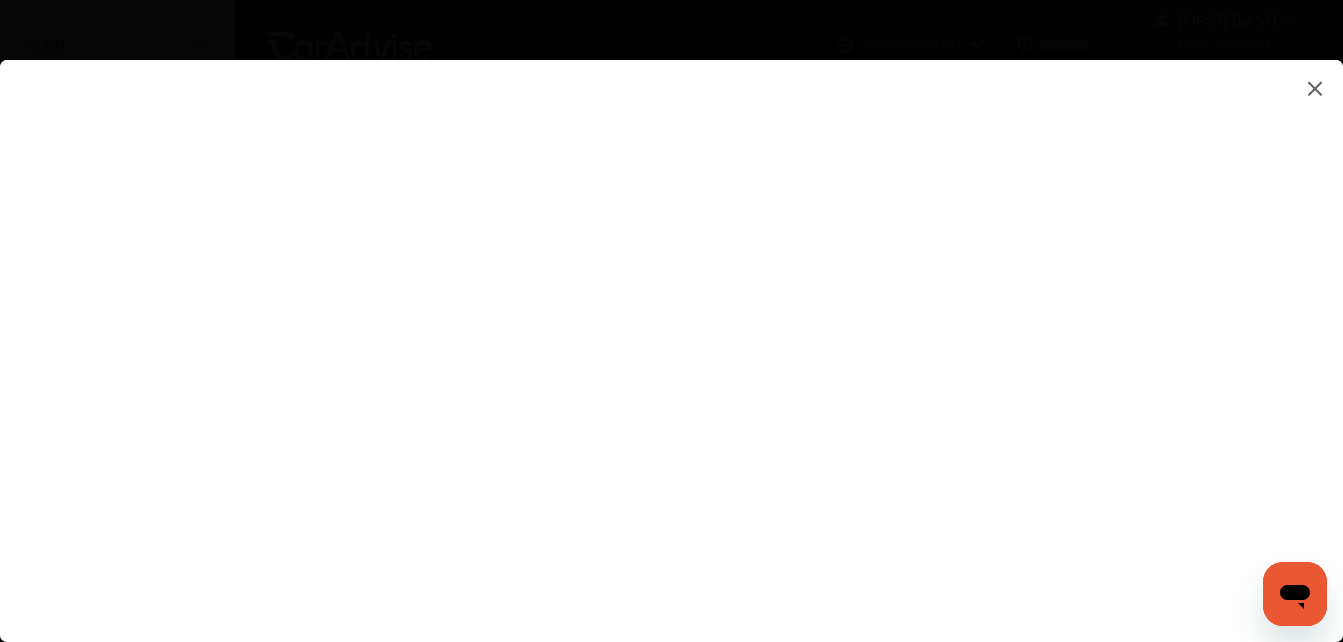 click at bounding box center [671, 331] 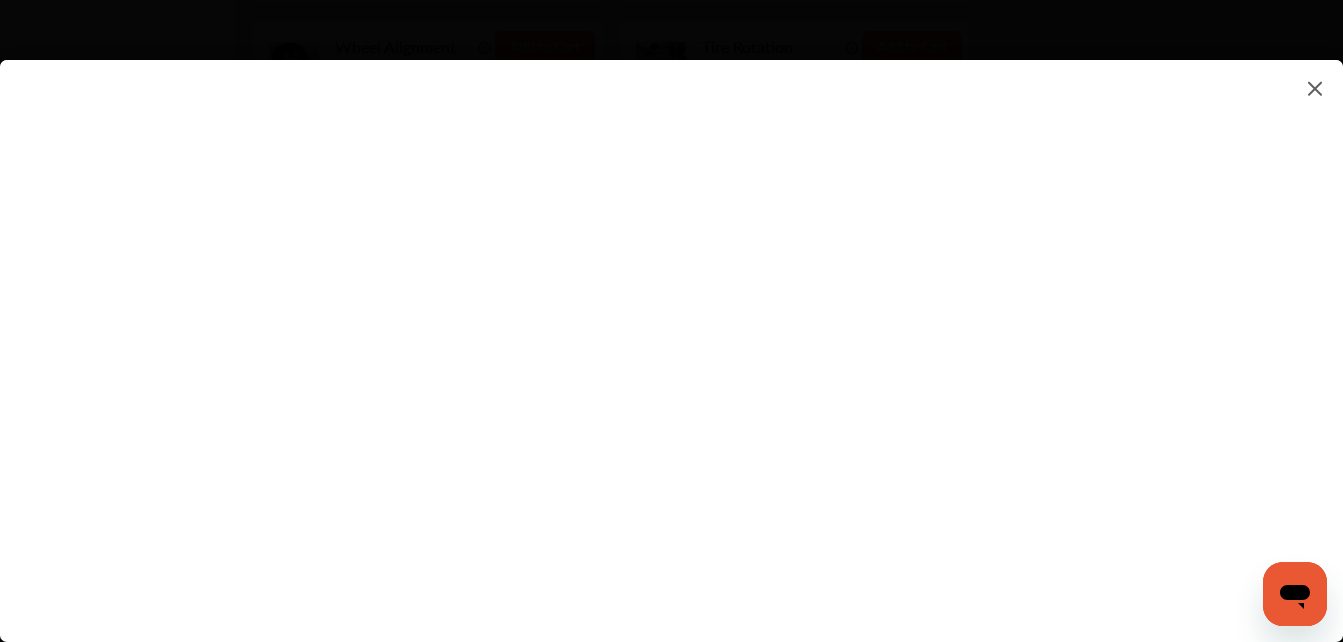 scroll, scrollTop: 1305, scrollLeft: 0, axis: vertical 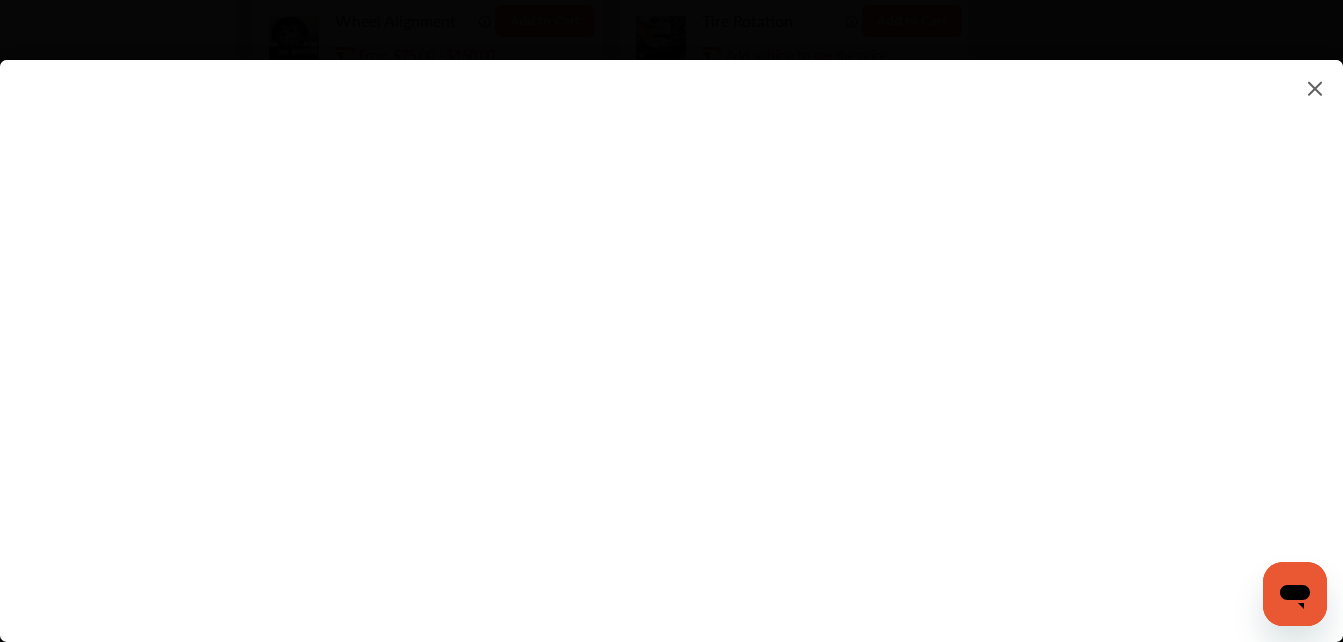 click at bounding box center [671, 331] 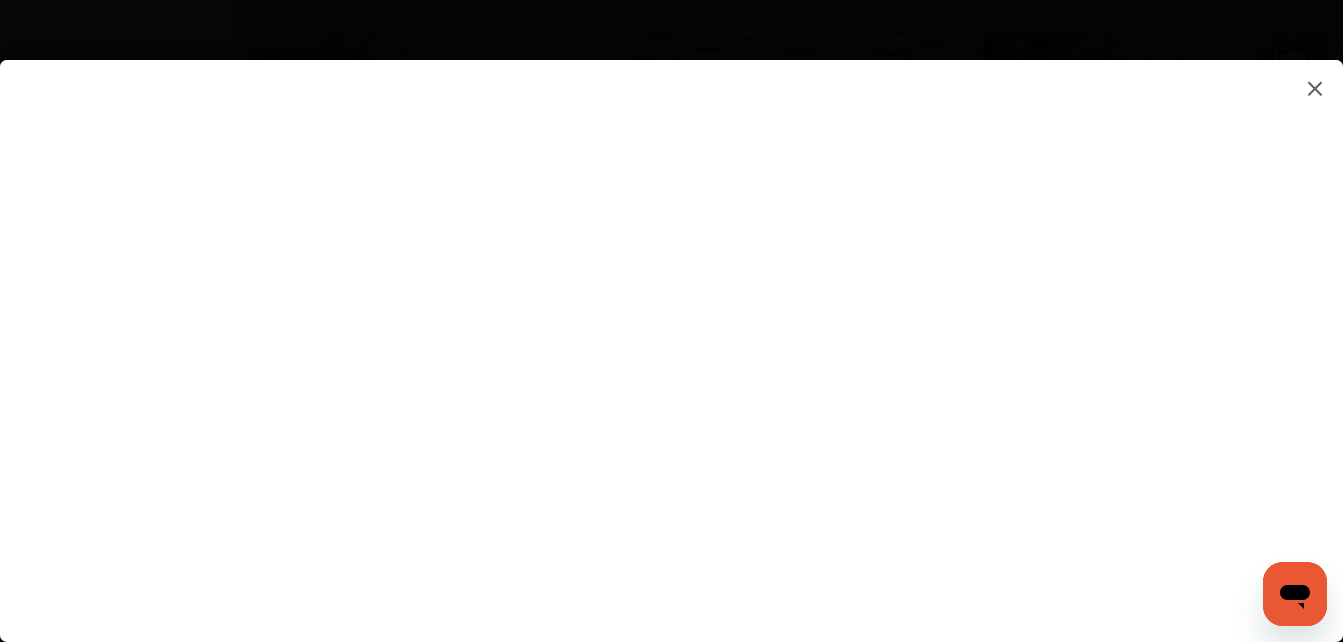 scroll, scrollTop: 2609, scrollLeft: 0, axis: vertical 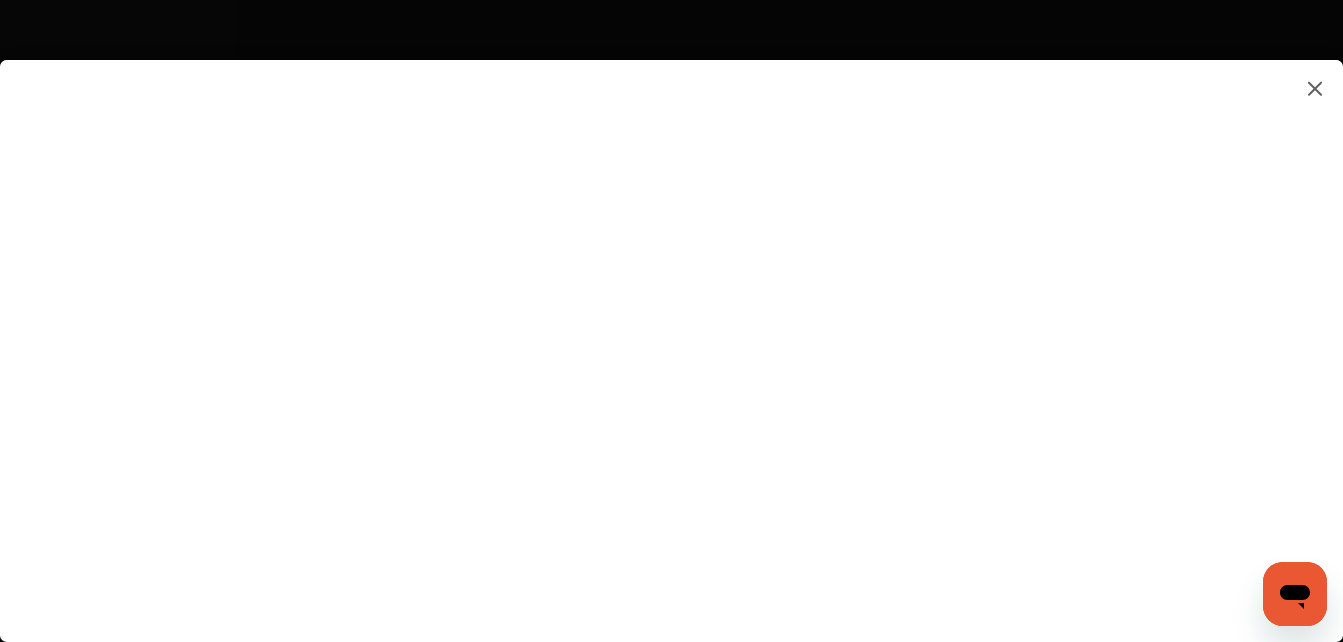 click at bounding box center (671, 331) 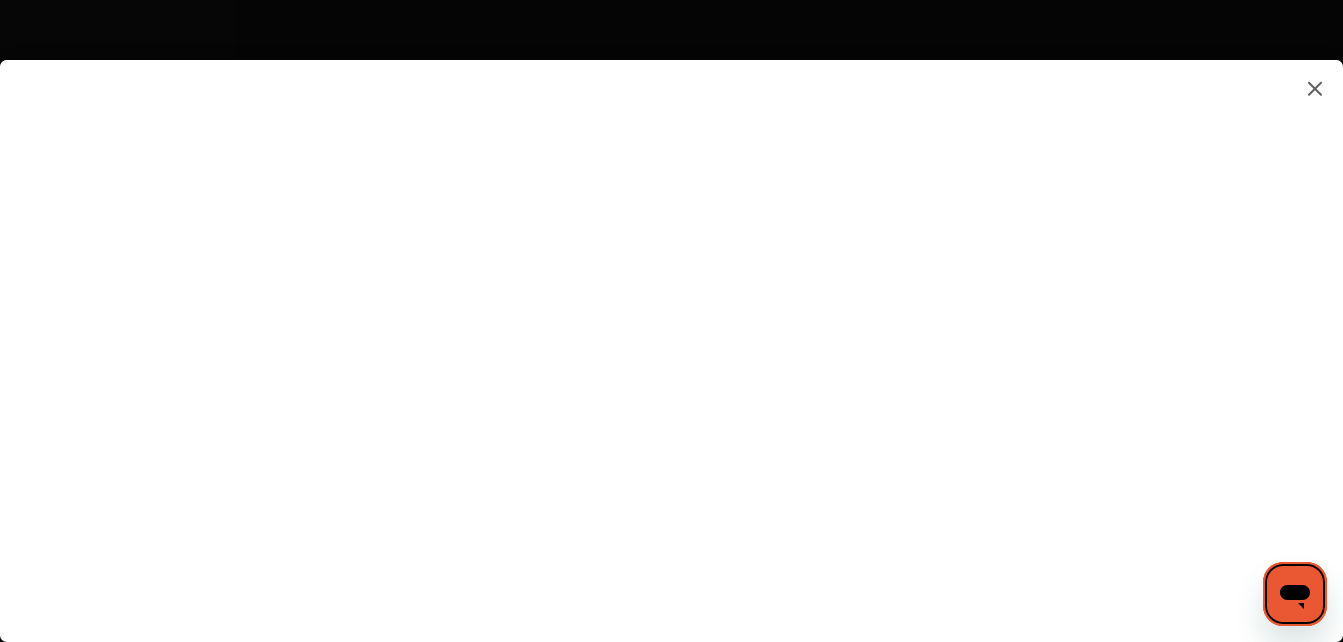 scroll, scrollTop: 2664, scrollLeft: 0, axis: vertical 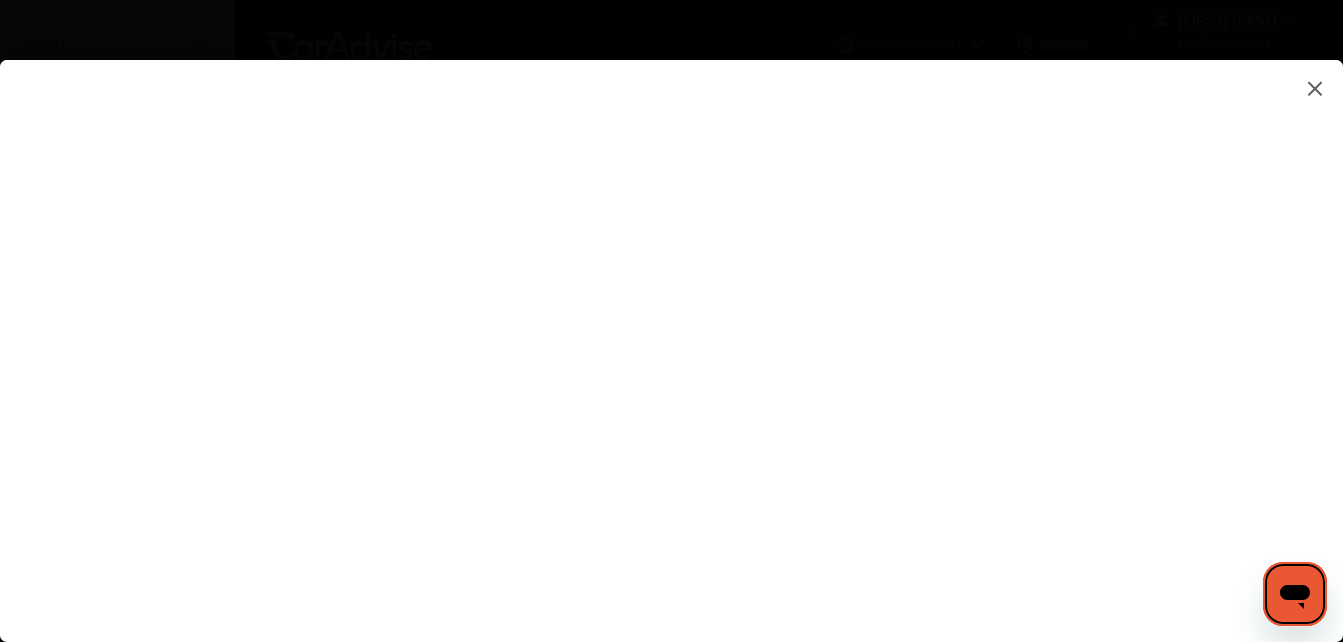 click at bounding box center (671, 331) 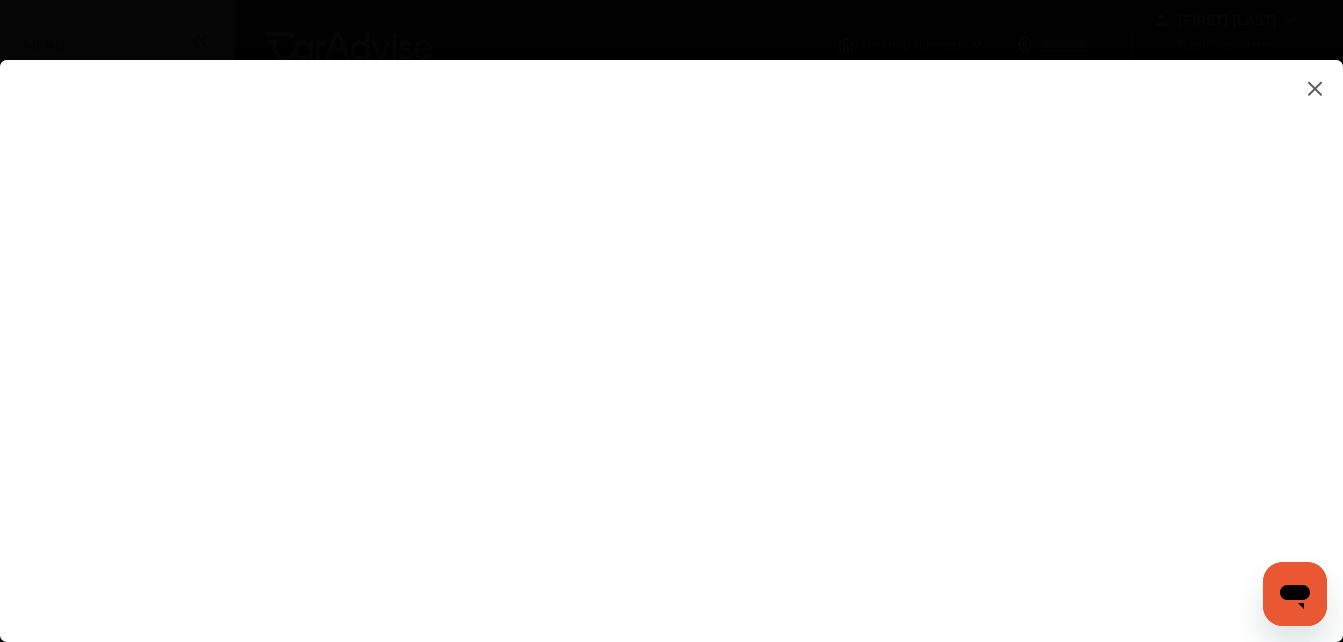 click at bounding box center [671, 331] 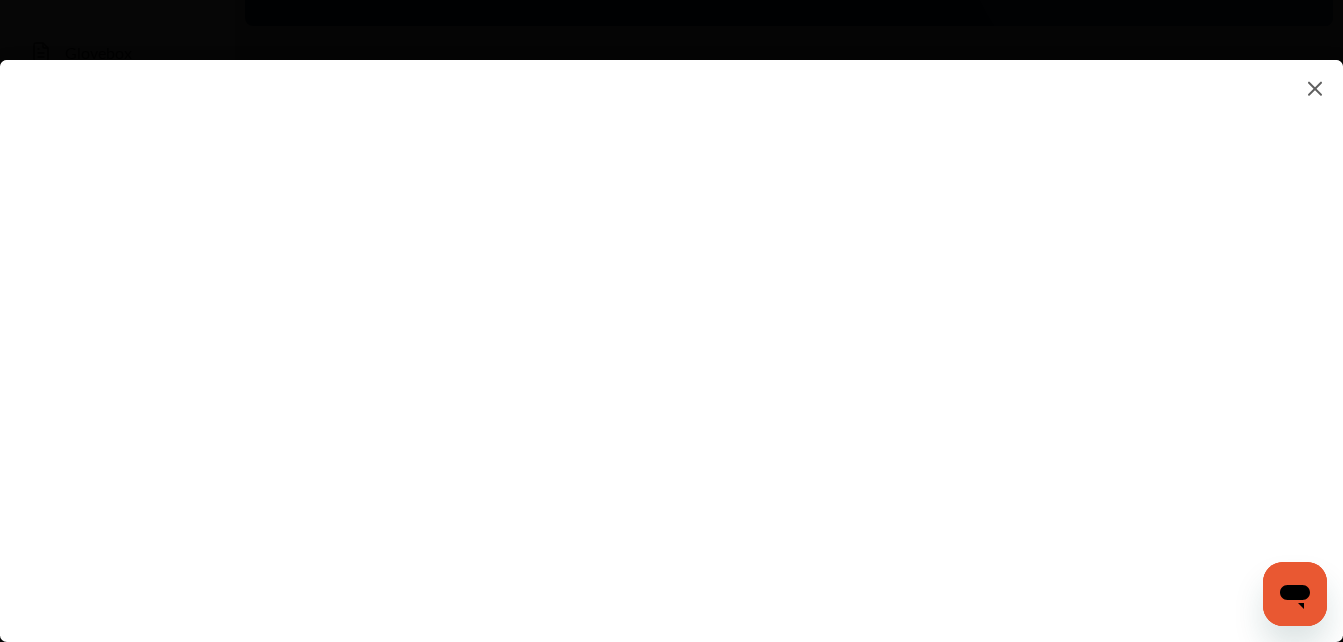 scroll, scrollTop: 440, scrollLeft: 0, axis: vertical 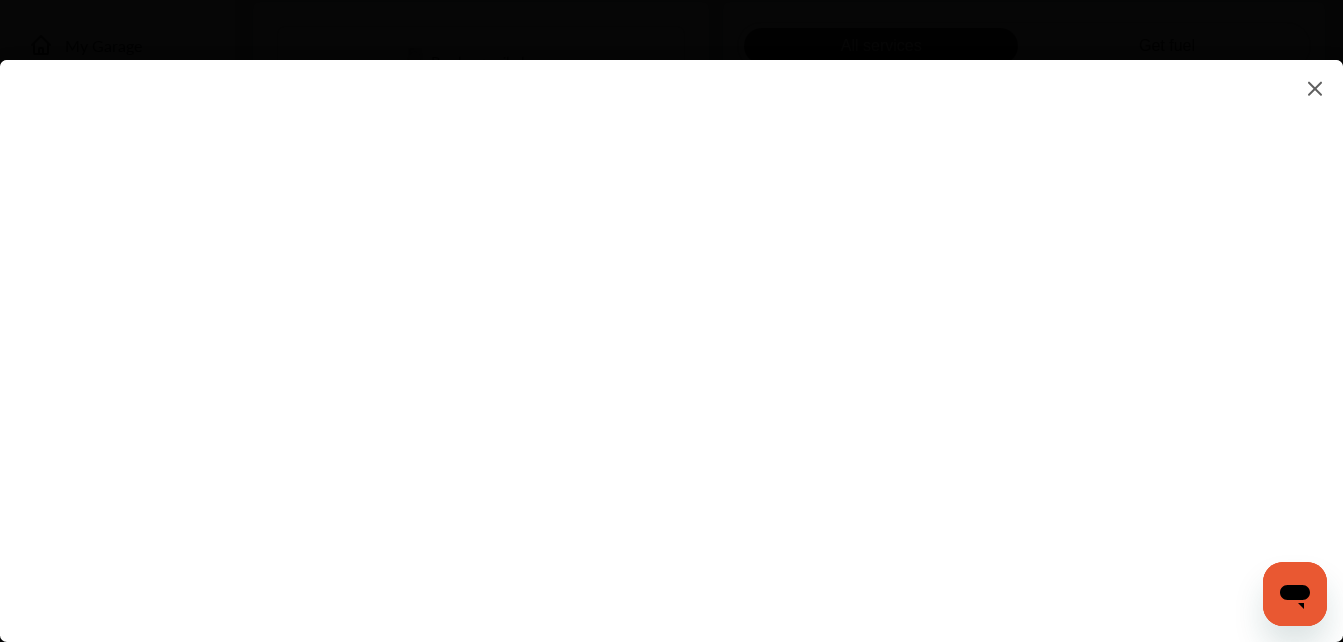 click at bounding box center (671, 331) 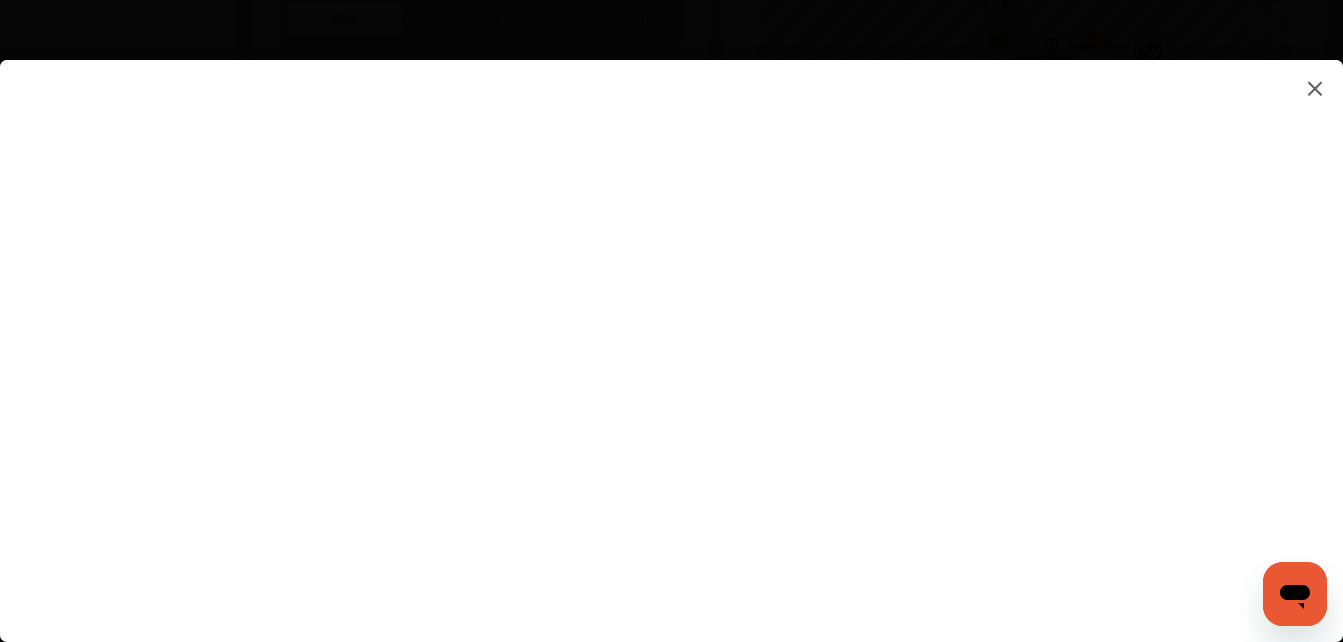 scroll, scrollTop: 760, scrollLeft: 0, axis: vertical 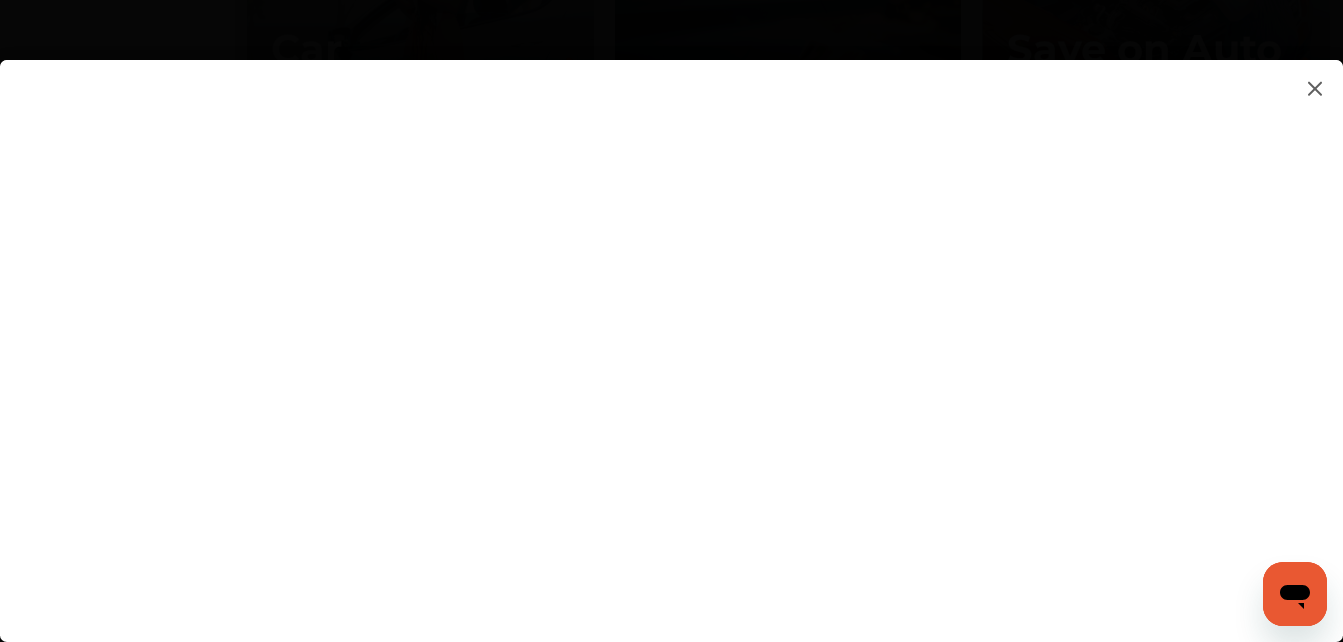 click at bounding box center [671, 331] 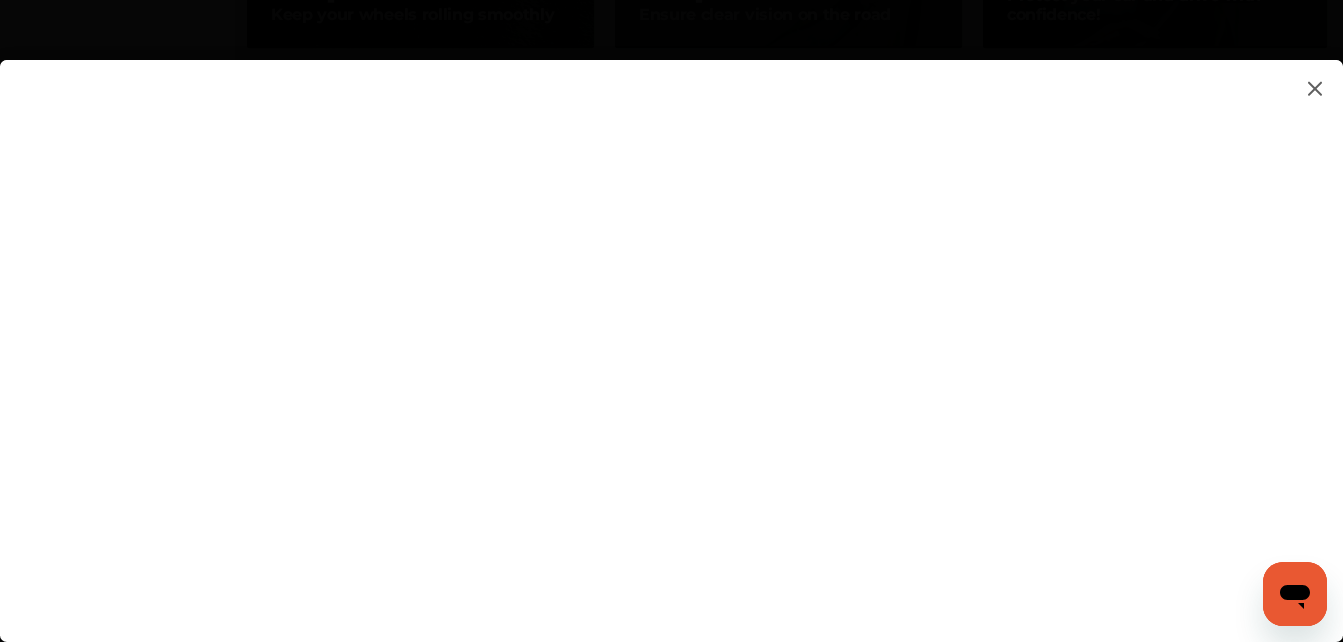 scroll, scrollTop: 2160, scrollLeft: 0, axis: vertical 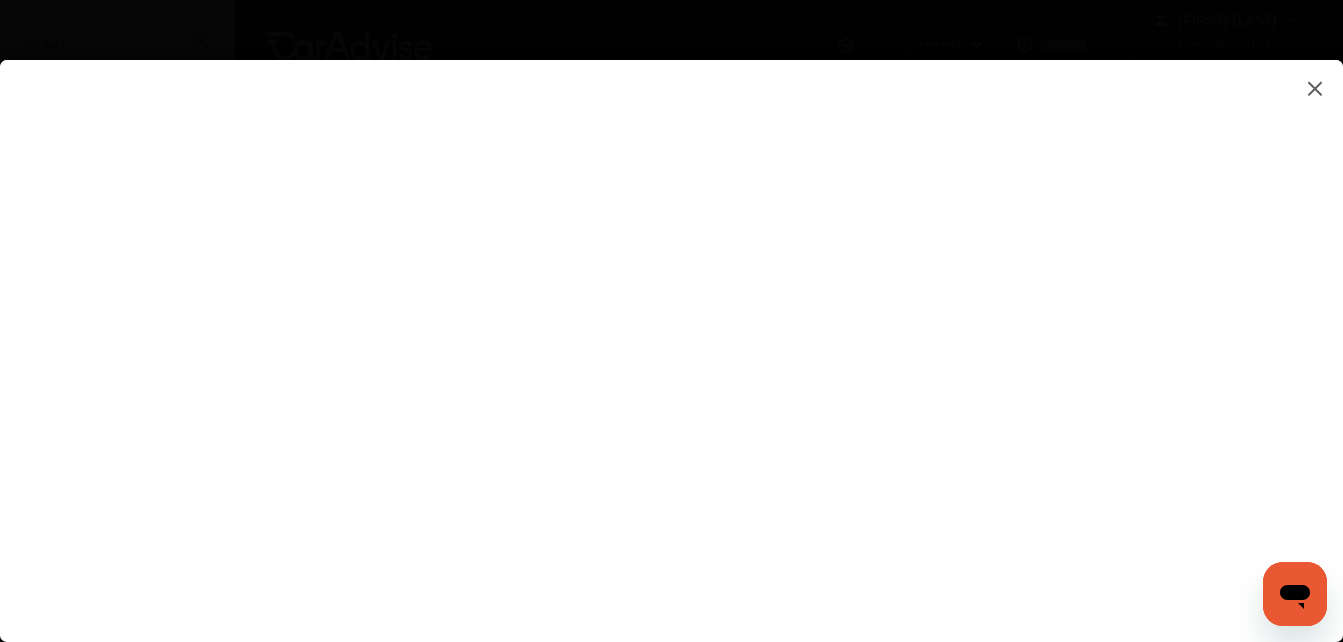 click at bounding box center [671, 331] 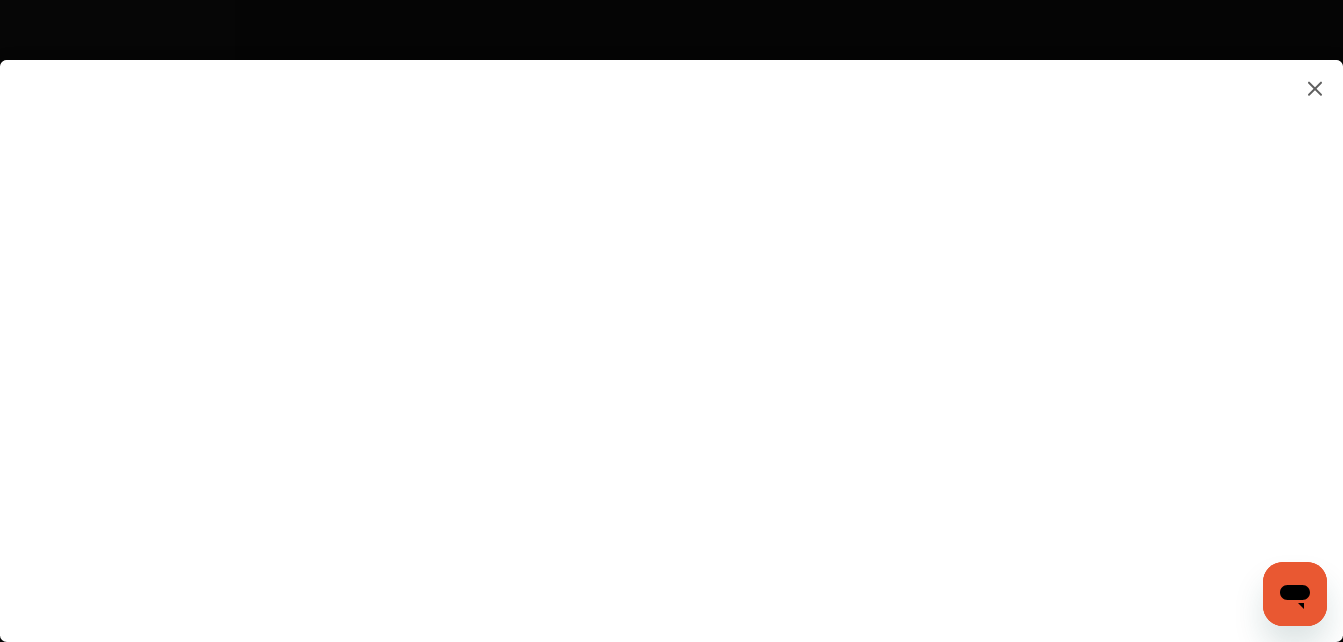 scroll, scrollTop: 2664, scrollLeft: 0, axis: vertical 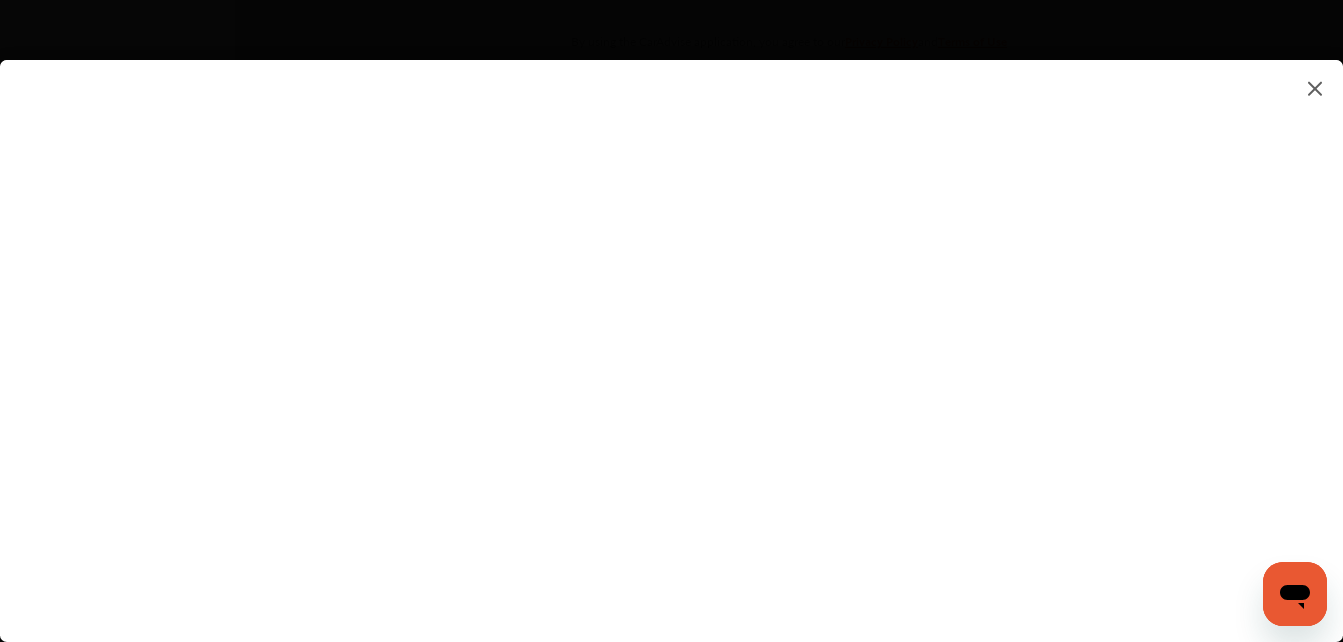 click at bounding box center (671, 351) 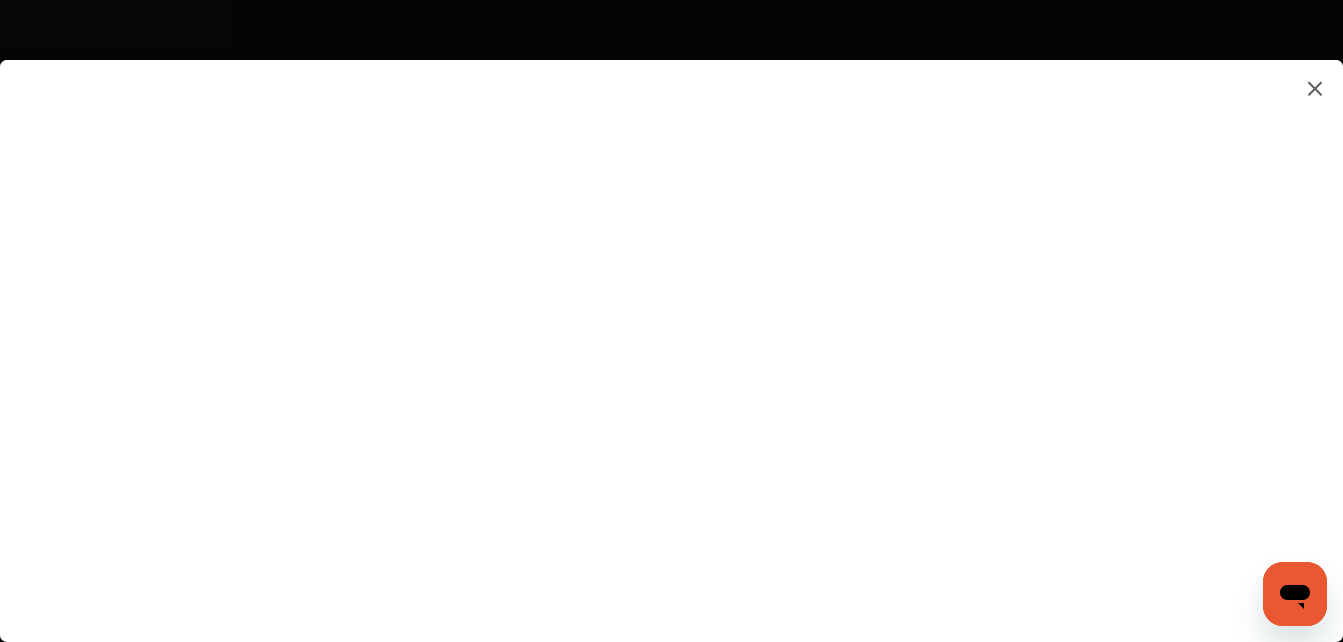 scroll, scrollTop: 2624, scrollLeft: 0, axis: vertical 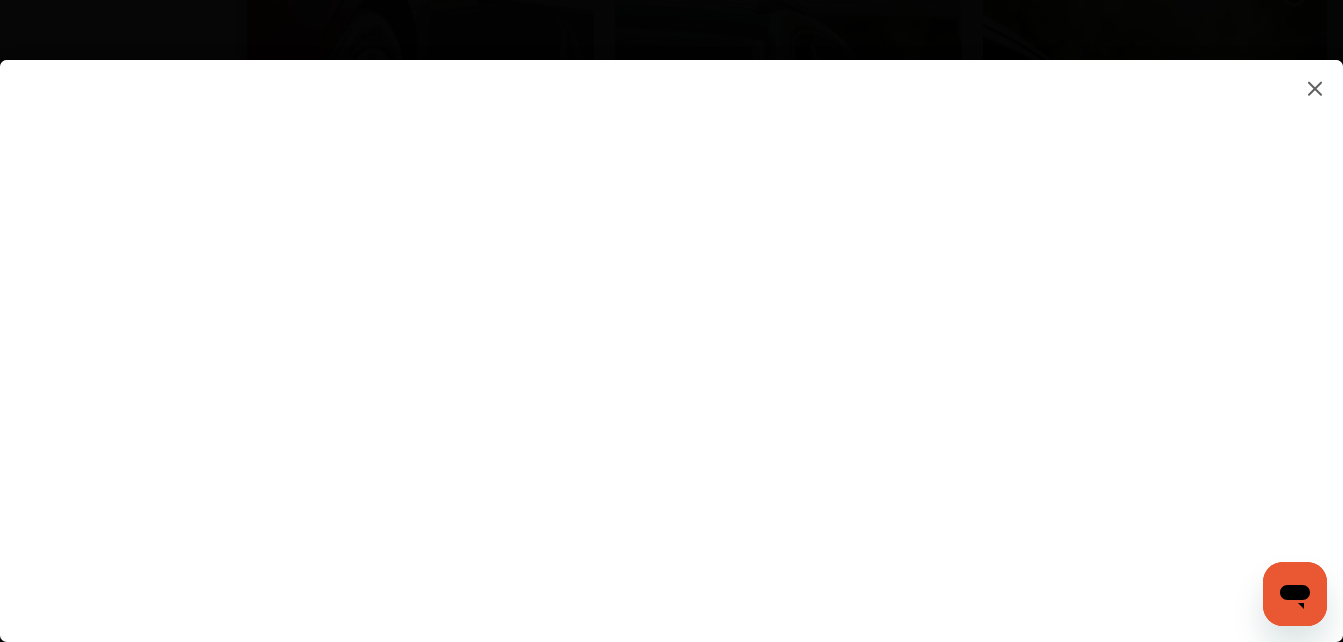 click at bounding box center (671, 331) 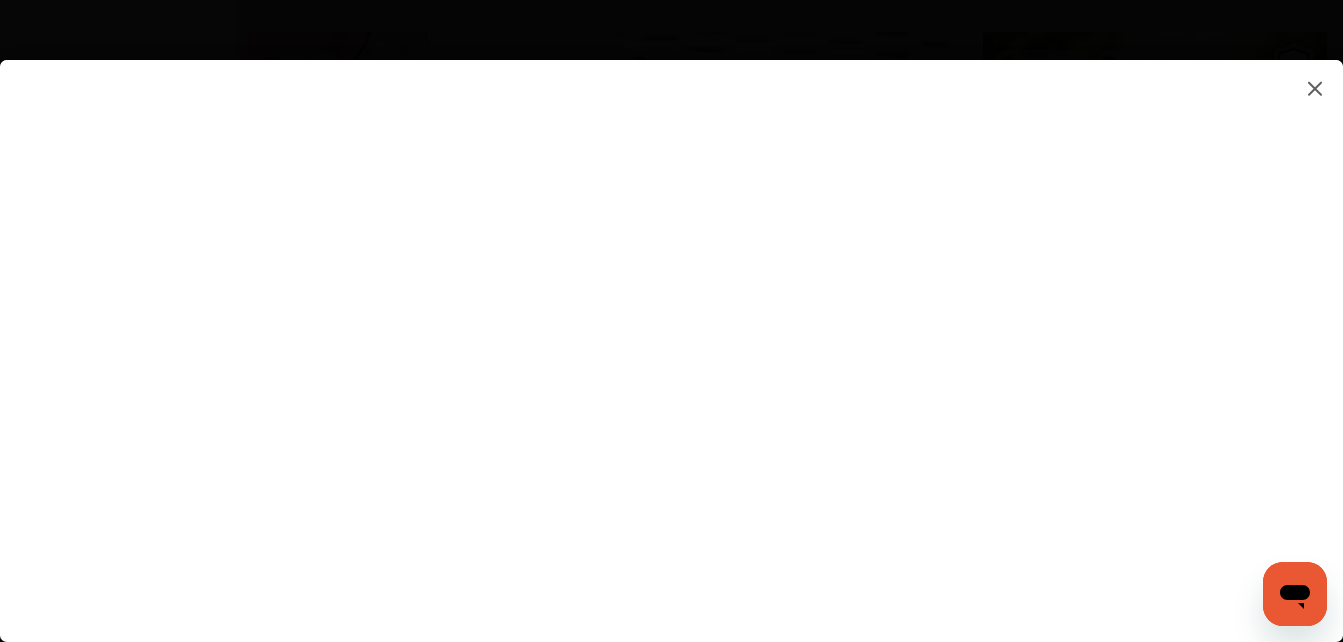 scroll, scrollTop: 1864, scrollLeft: 0, axis: vertical 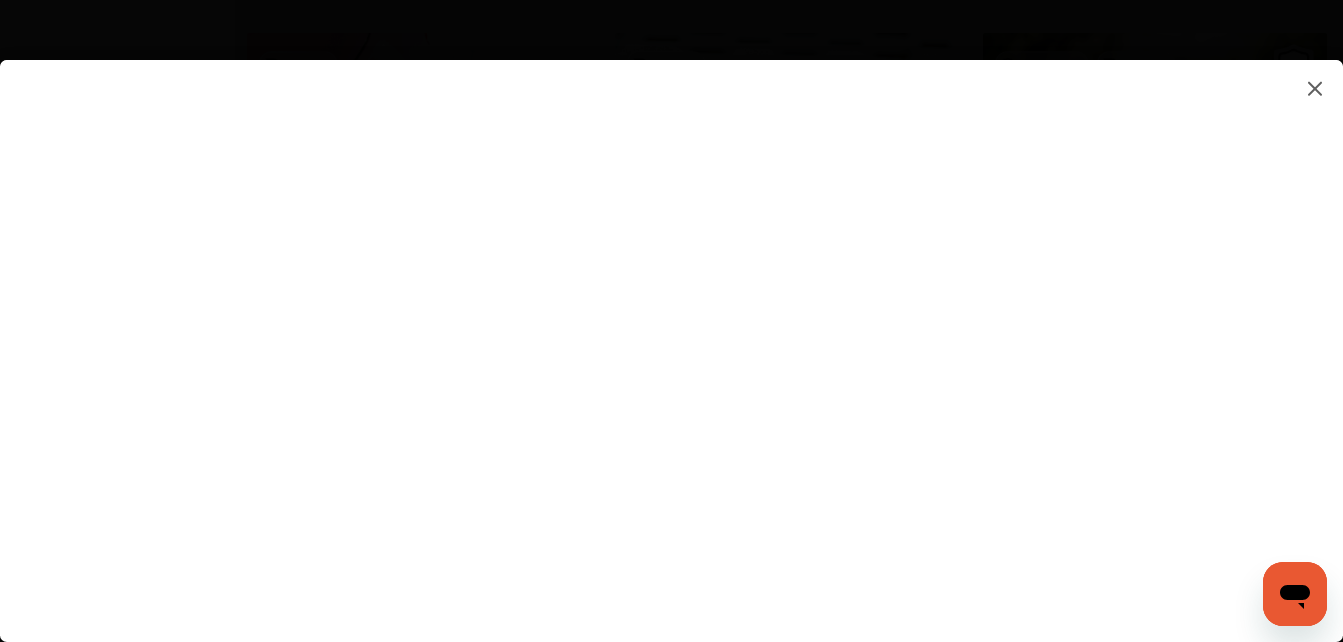click at bounding box center (671, 331) 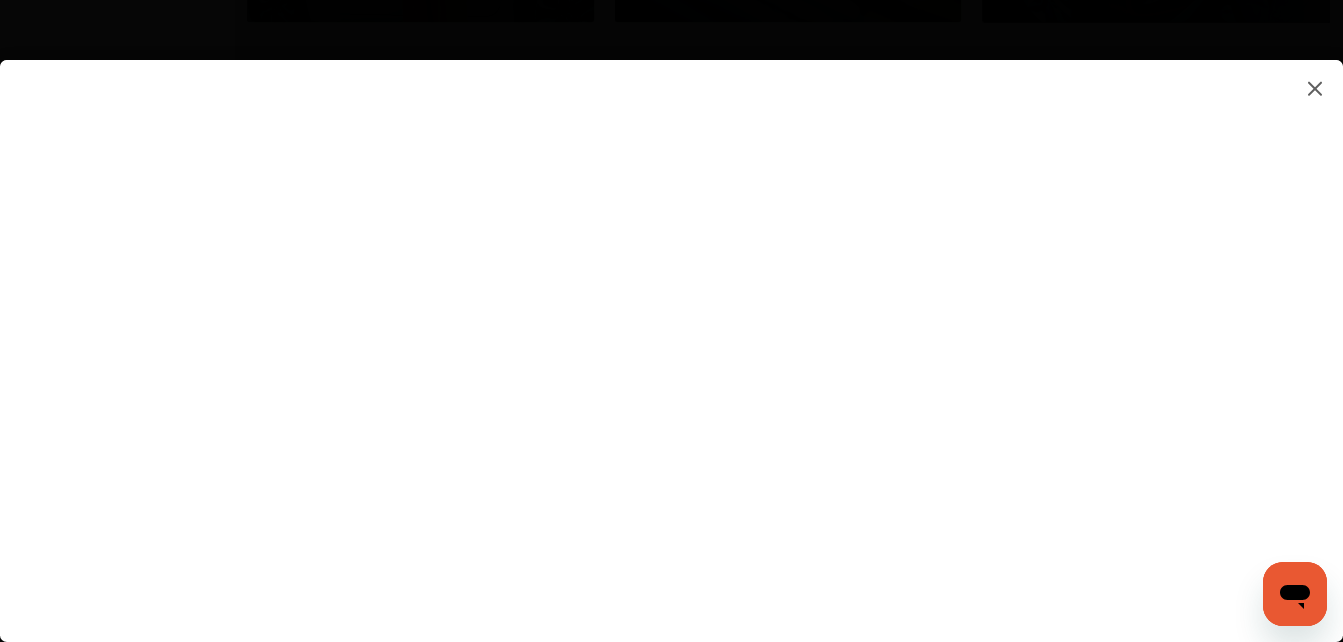 scroll, scrollTop: 2570, scrollLeft: 0, axis: vertical 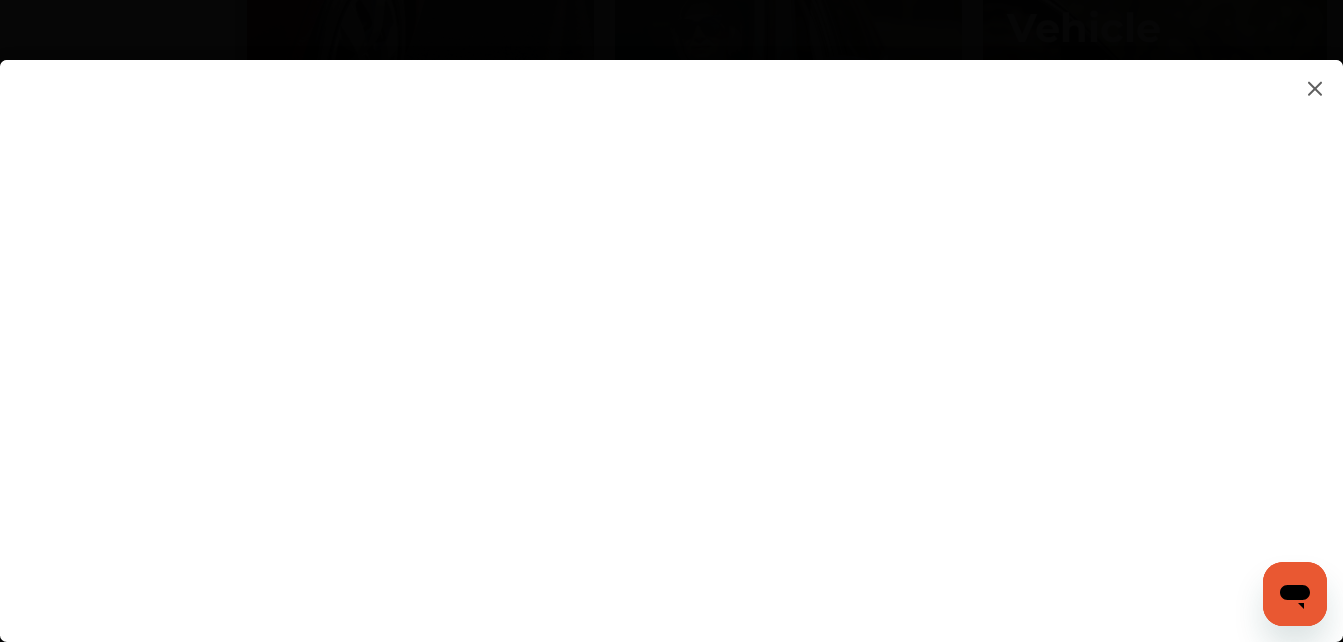 click at bounding box center (671, 331) 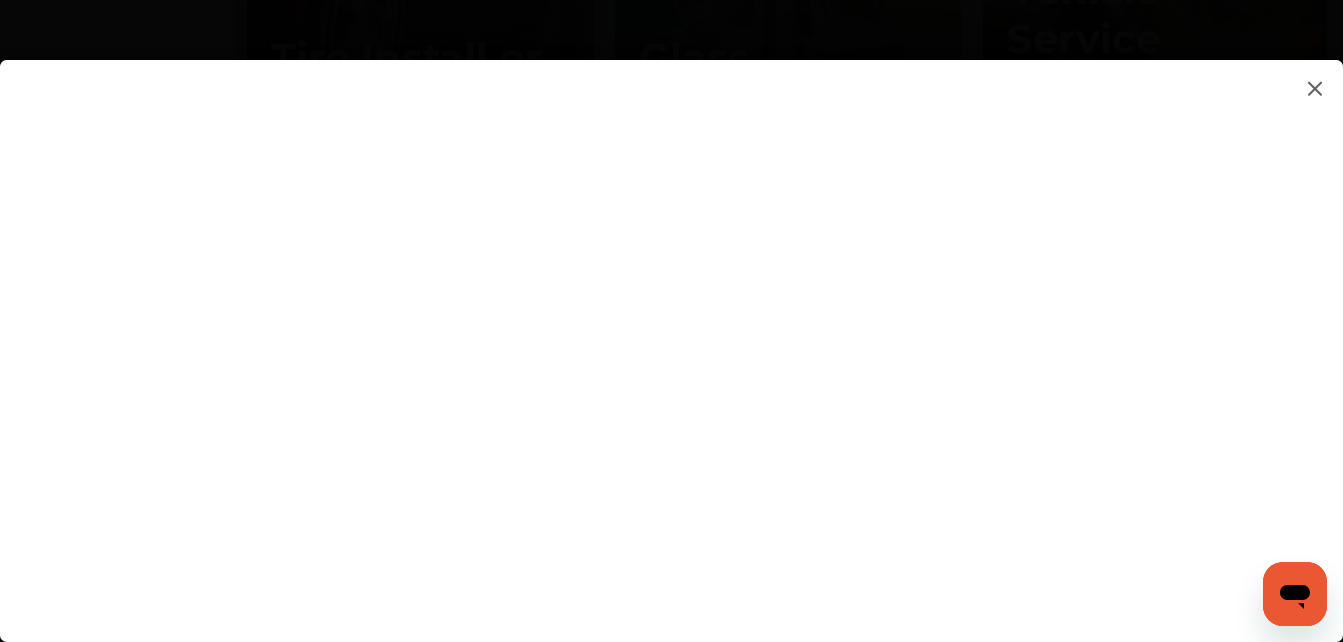 scroll, scrollTop: 2049, scrollLeft: 0, axis: vertical 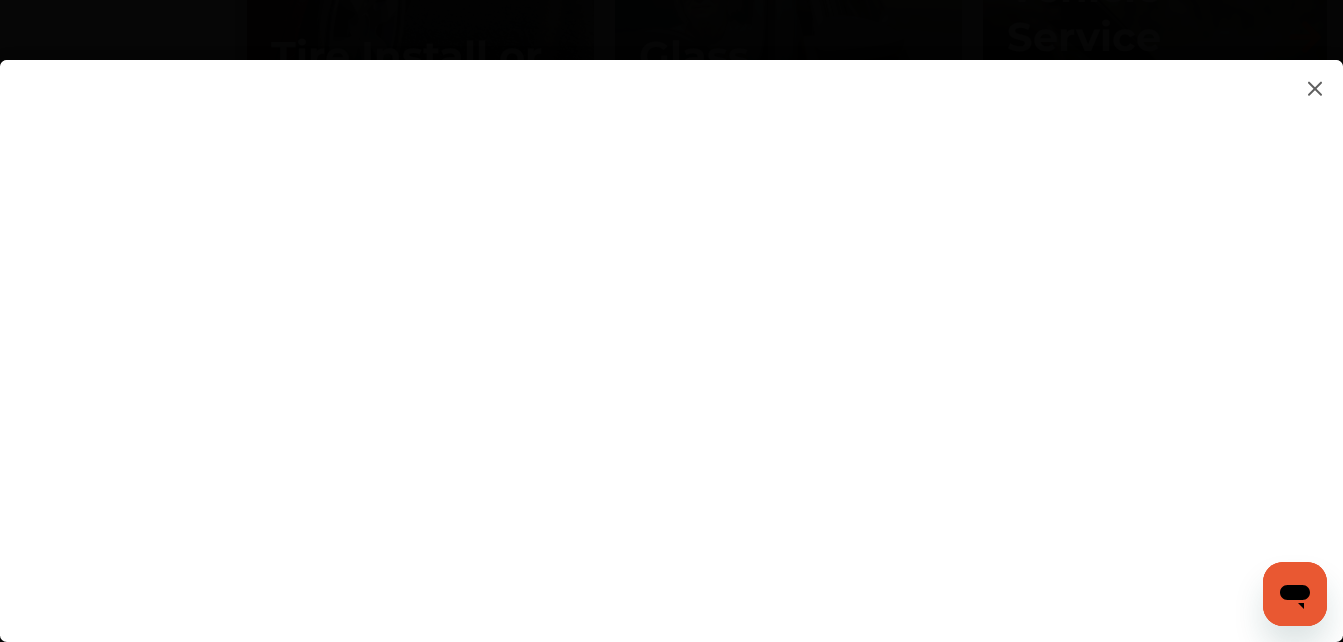 click at bounding box center [671, 331] 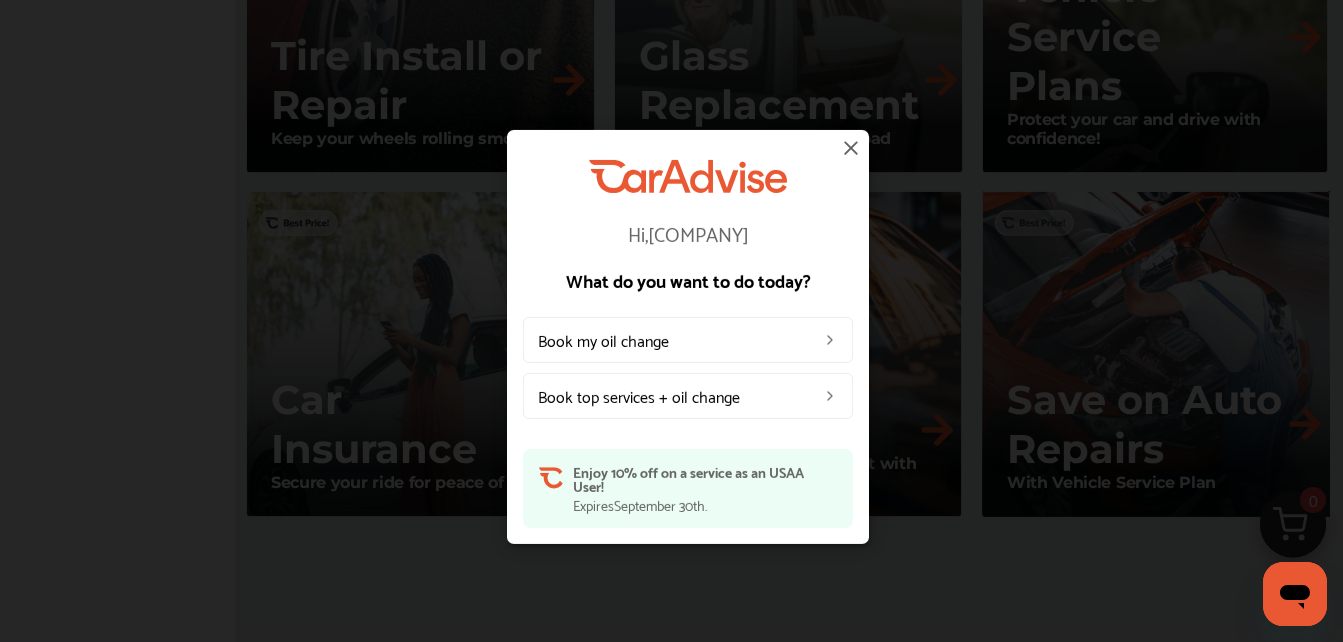 click at bounding box center [851, 148] 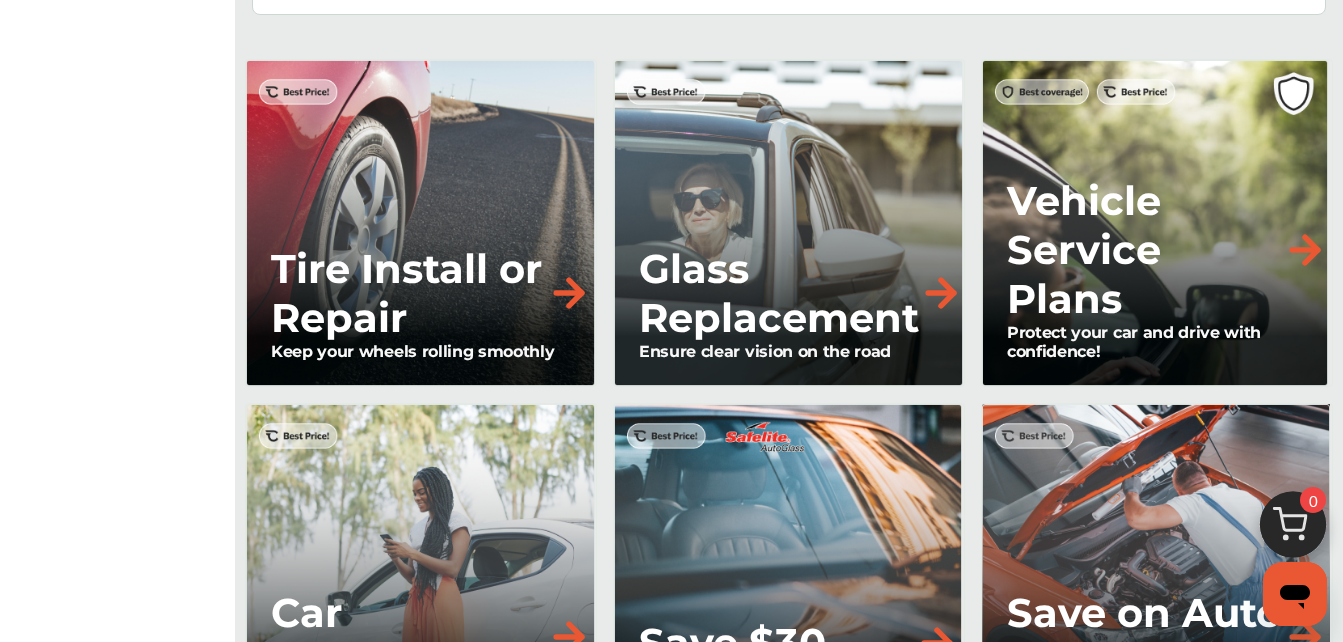 scroll, scrollTop: 1756, scrollLeft: 0, axis: vertical 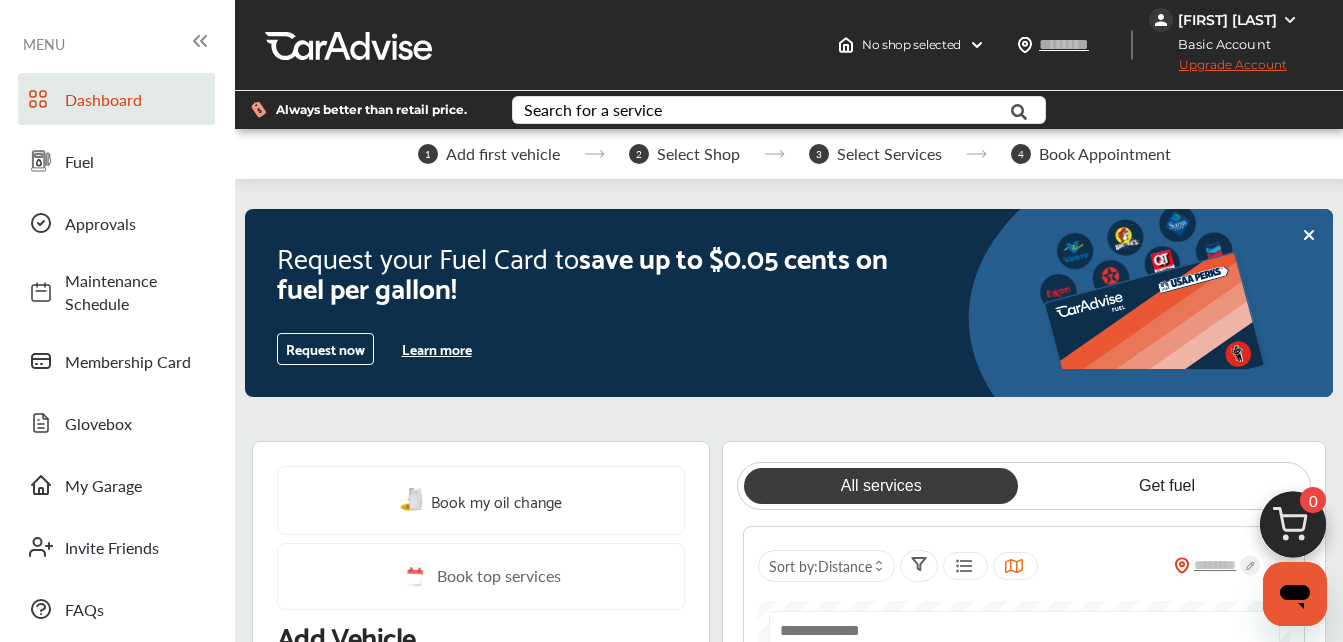 click on "Upgrade Account" at bounding box center (1218, 69) 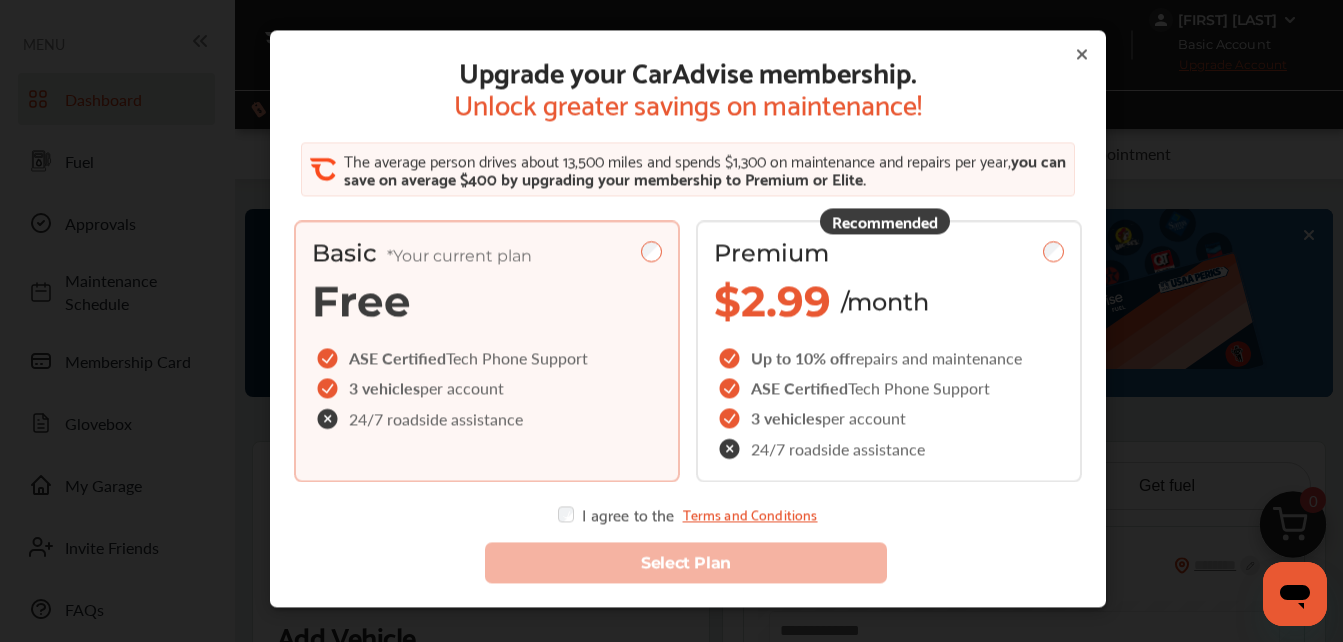 click 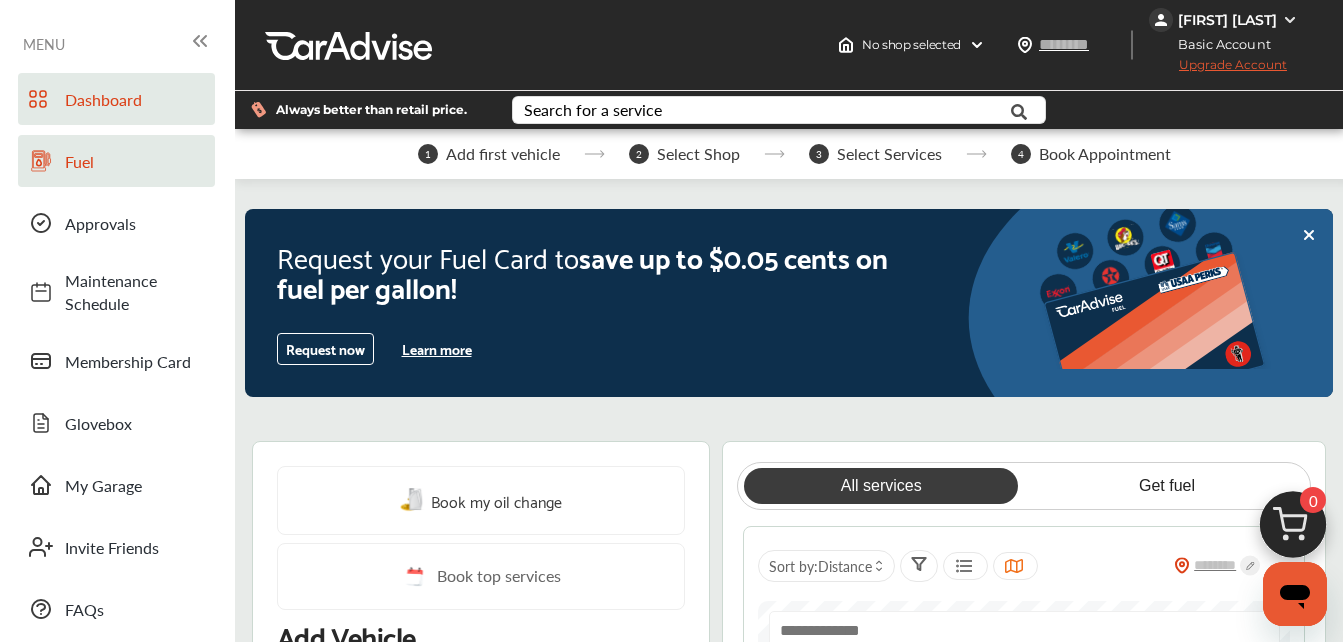 click on "Fuel" at bounding box center [135, 161] 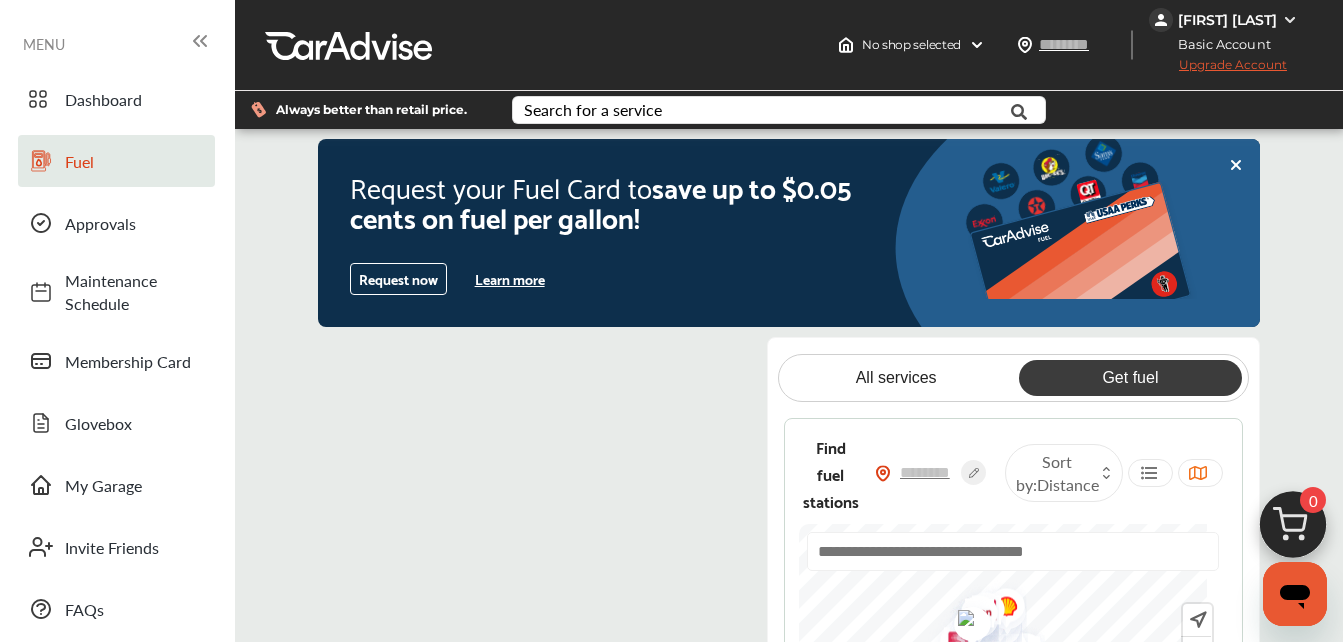 click at bounding box center [1290, 20] 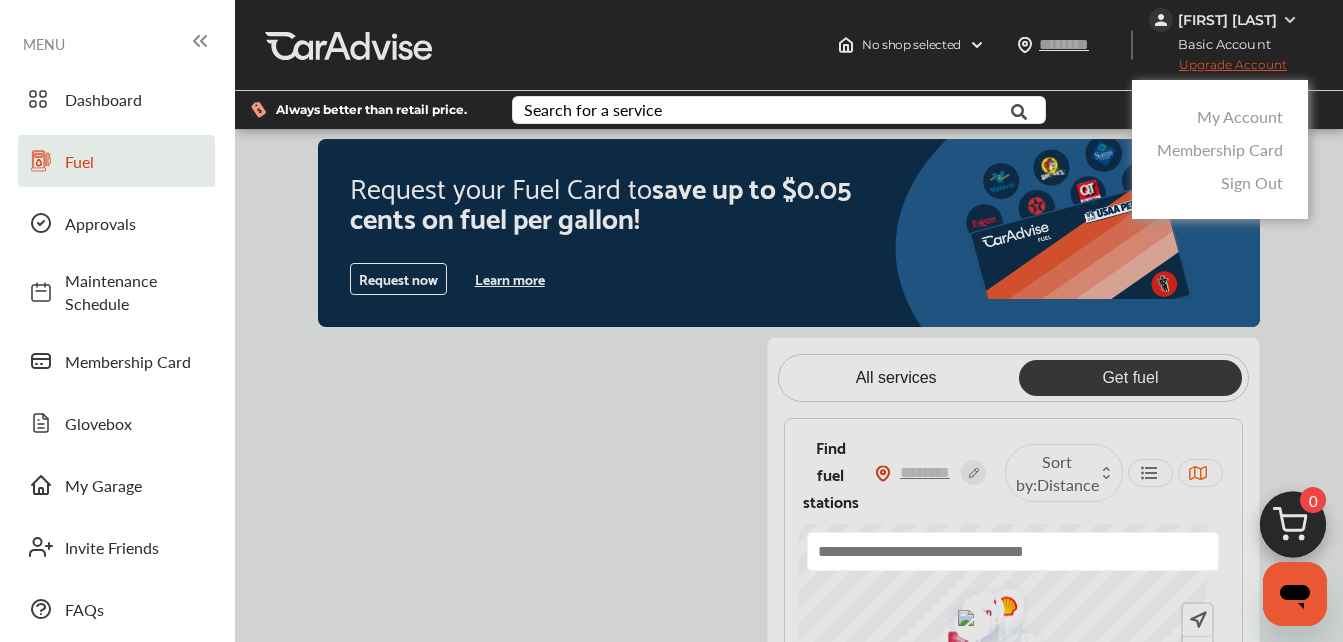 click on "Sign Out" at bounding box center (1252, 182) 